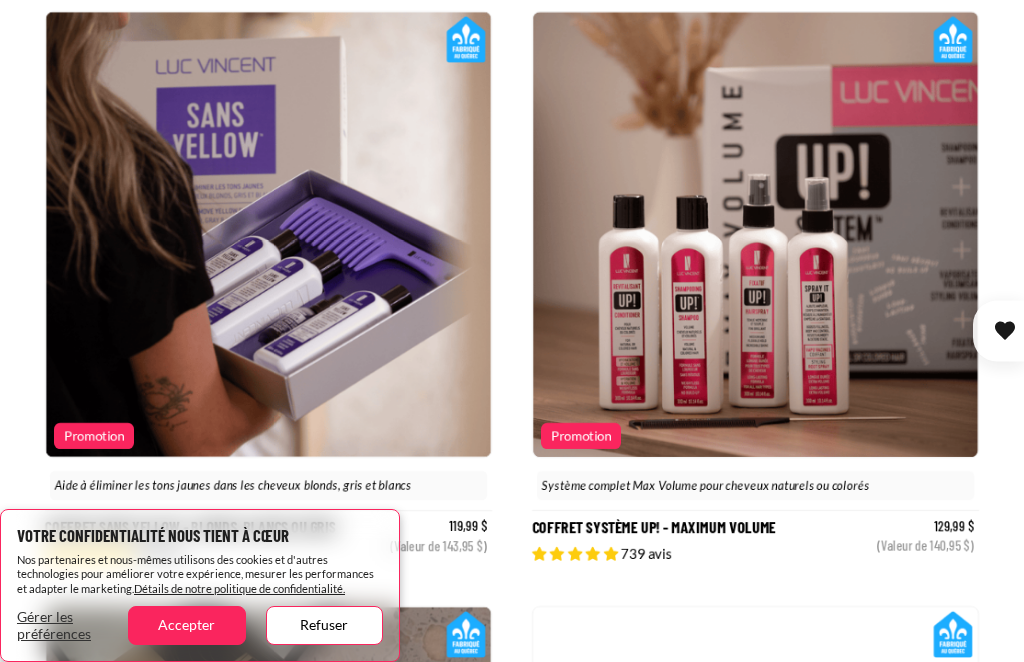 scroll, scrollTop: 323, scrollLeft: 0, axis: vertical 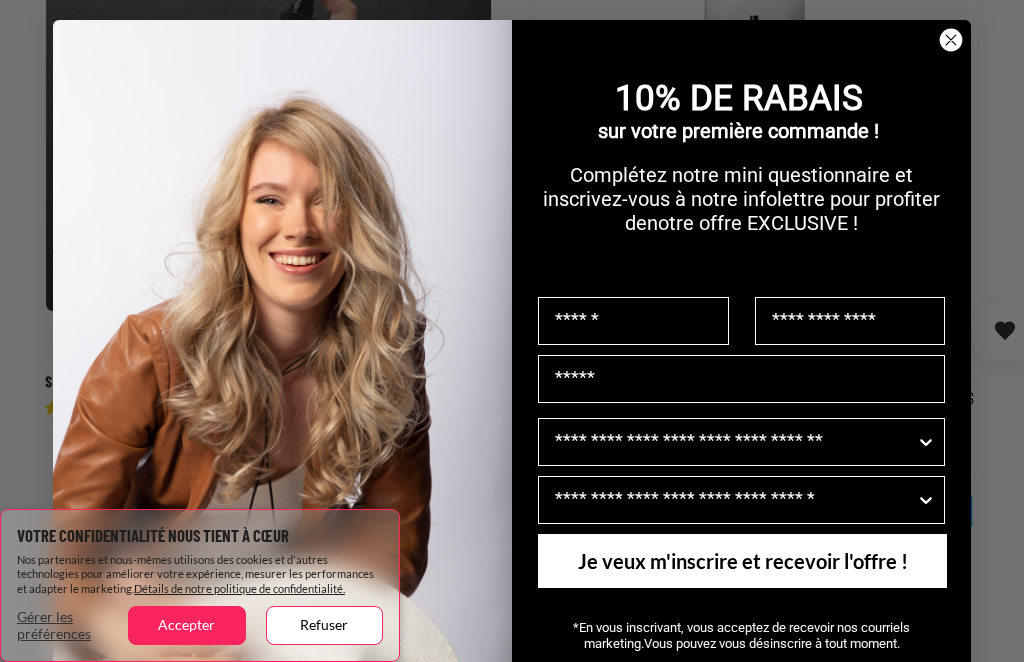 click 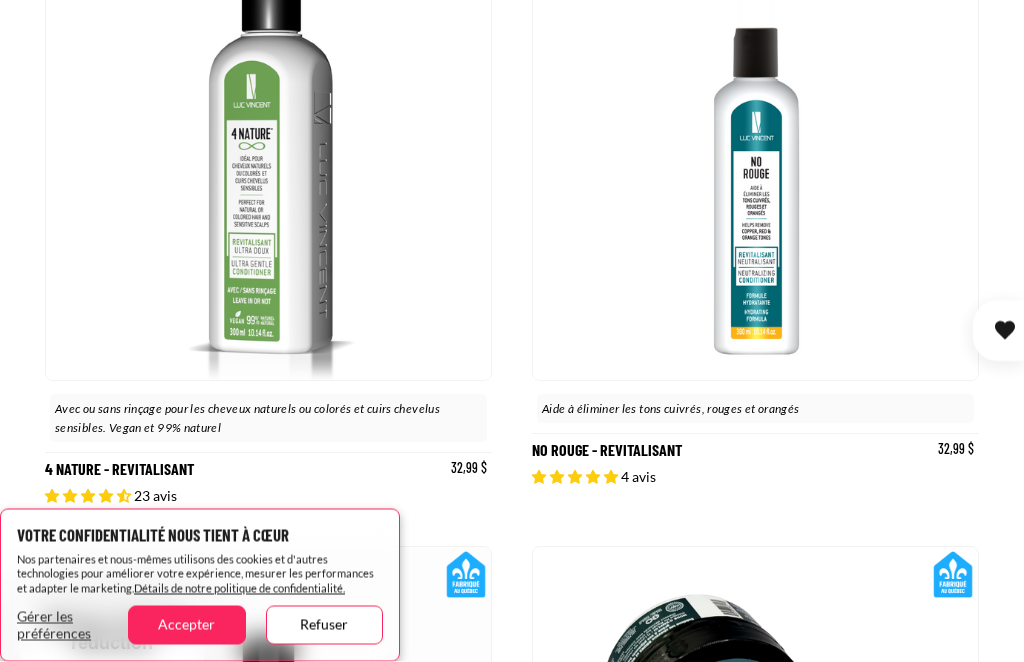 scroll, scrollTop: 4652, scrollLeft: 0, axis: vertical 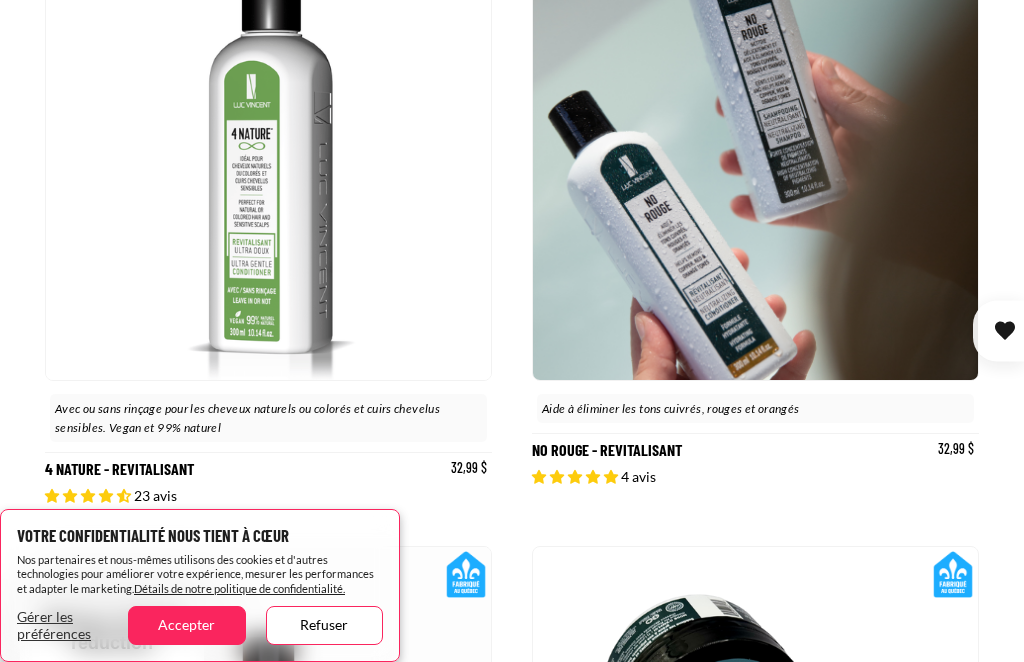 click on "No Rouge - Revitalisant" at bounding box center [755, 219] 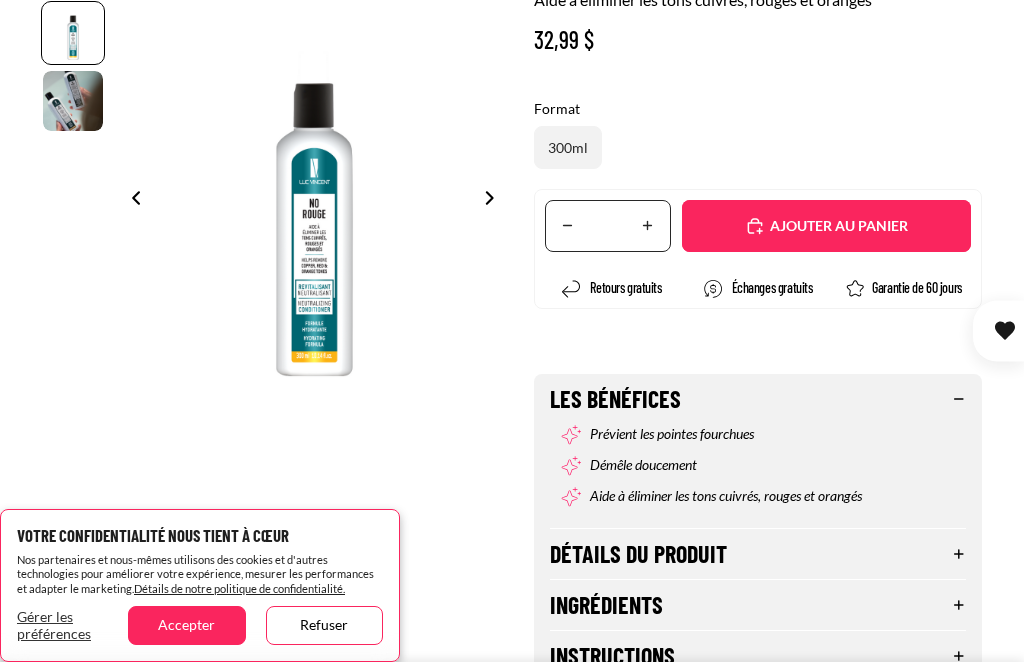 select on "**********" 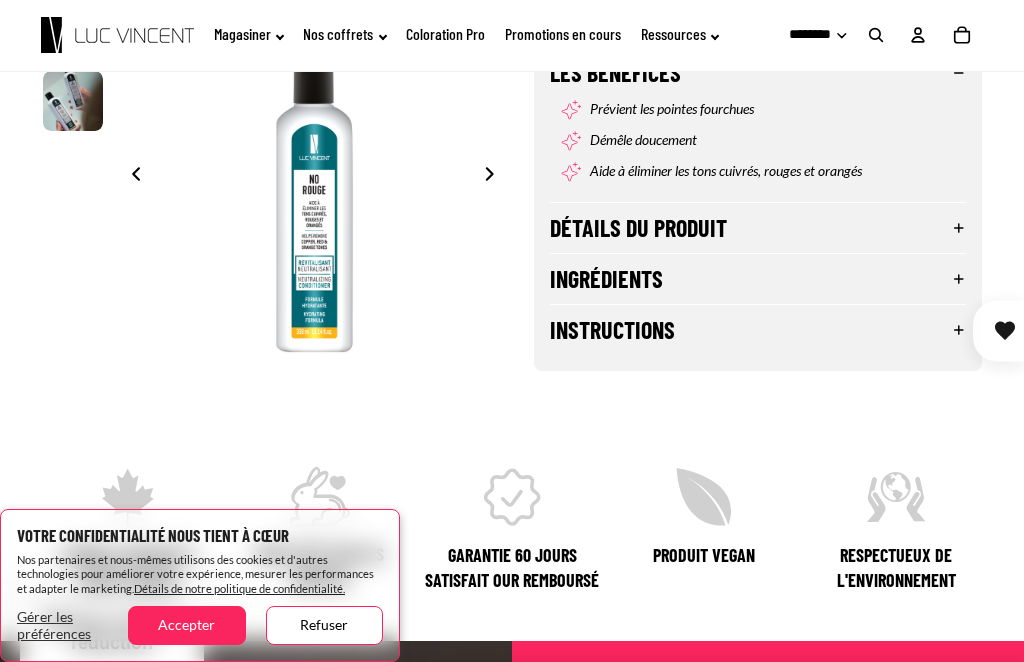 scroll, scrollTop: 617, scrollLeft: 0, axis: vertical 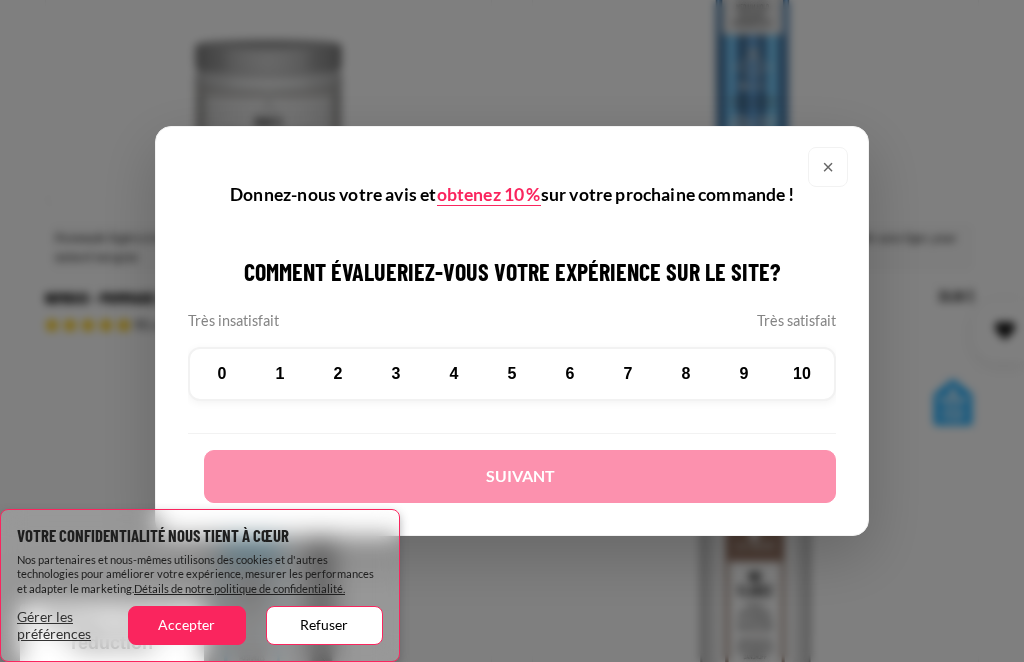 click on "×" at bounding box center [828, 167] 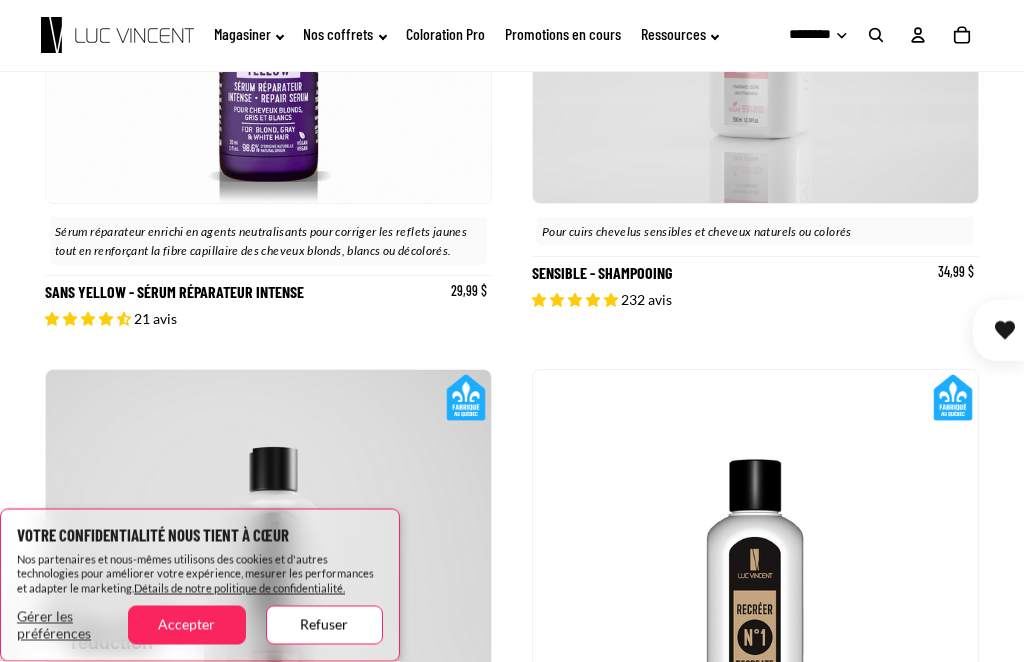 scroll, scrollTop: 6631, scrollLeft: 0, axis: vertical 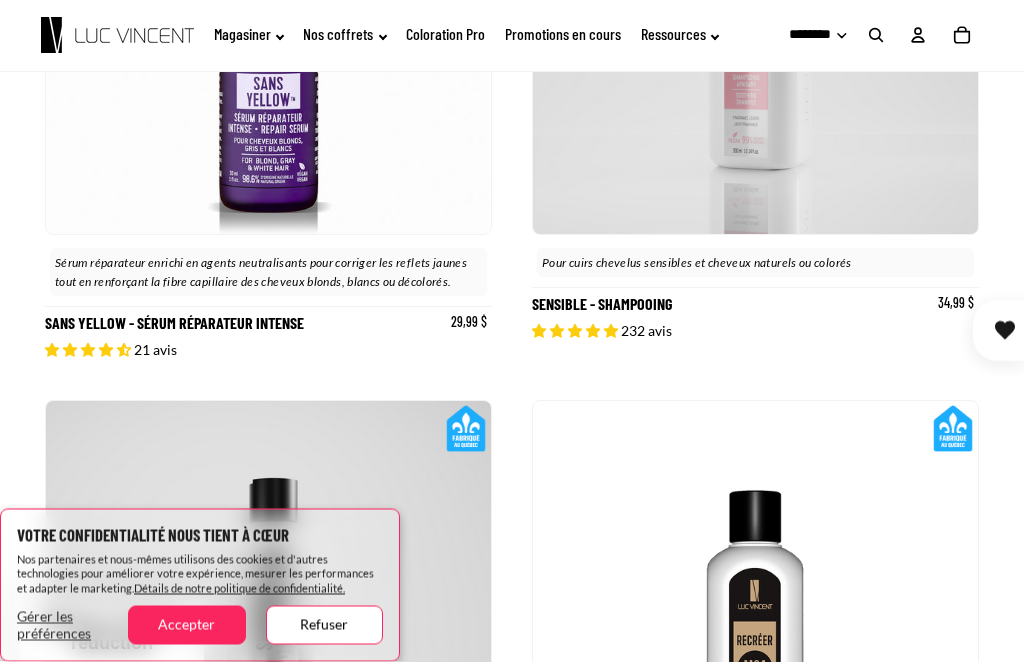 click at bounding box center [876, 35] 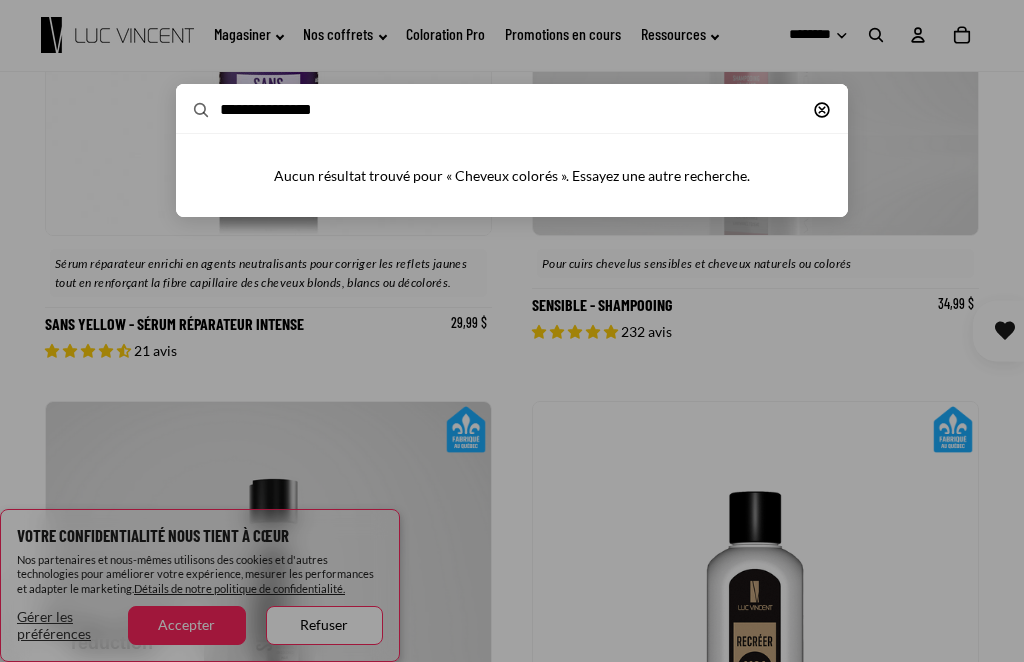 type on "**********" 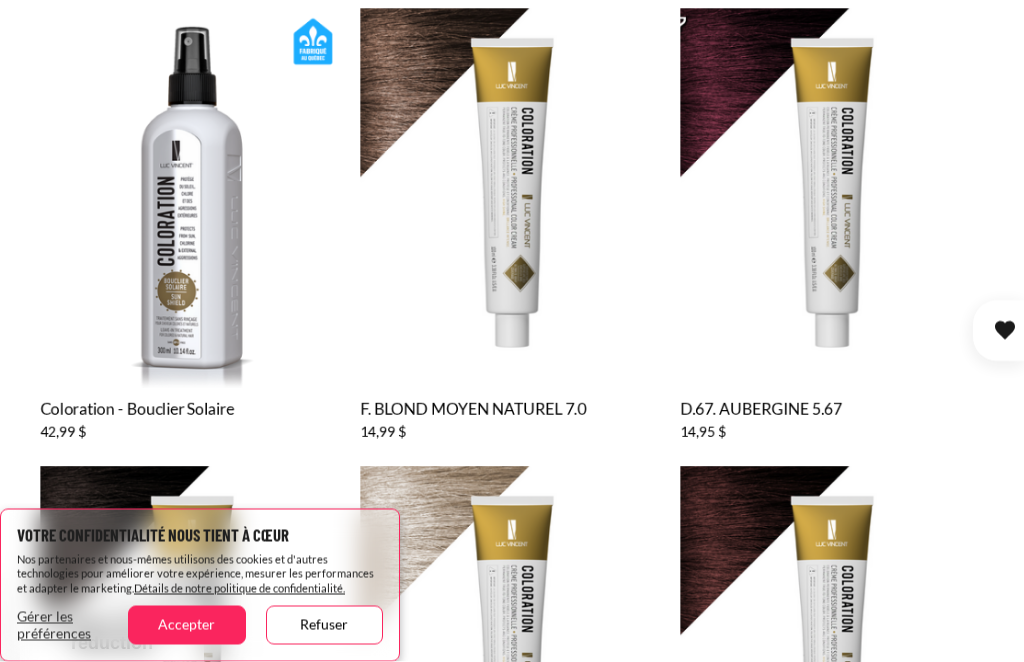 scroll, scrollTop: 3153, scrollLeft: 0, axis: vertical 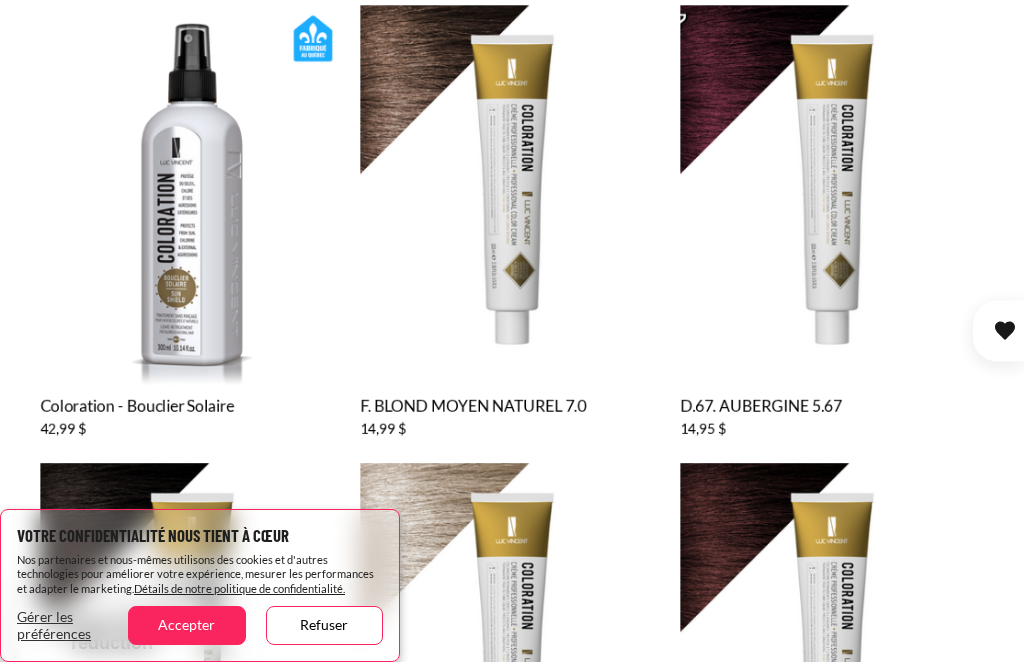 click on "Coloration - Bouclier Solaire" at bounding box center (192, 222) 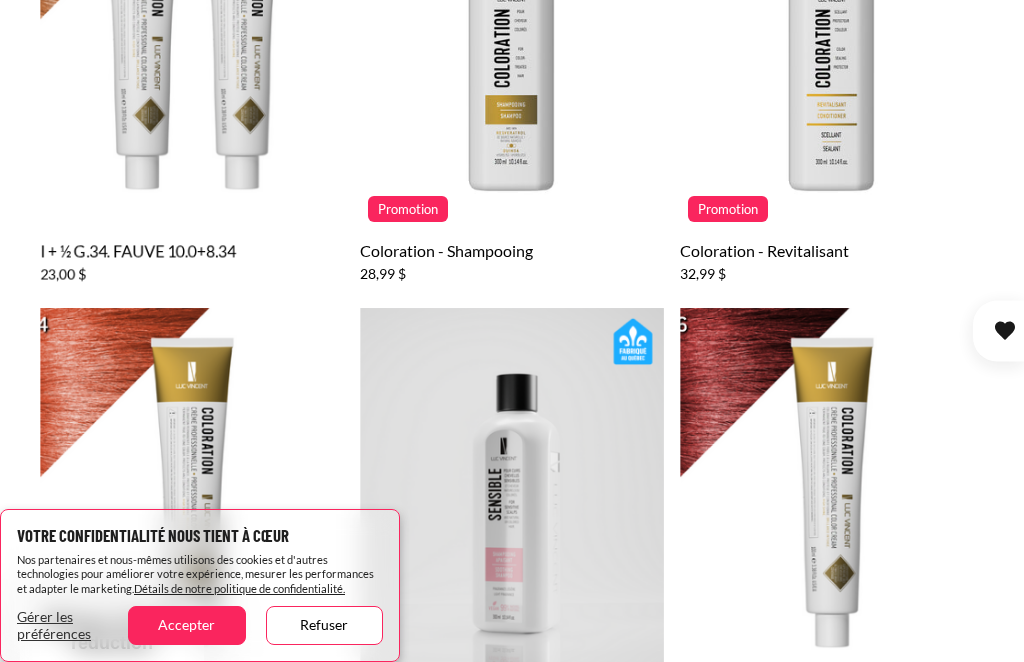 scroll, scrollTop: 0, scrollLeft: 0, axis: both 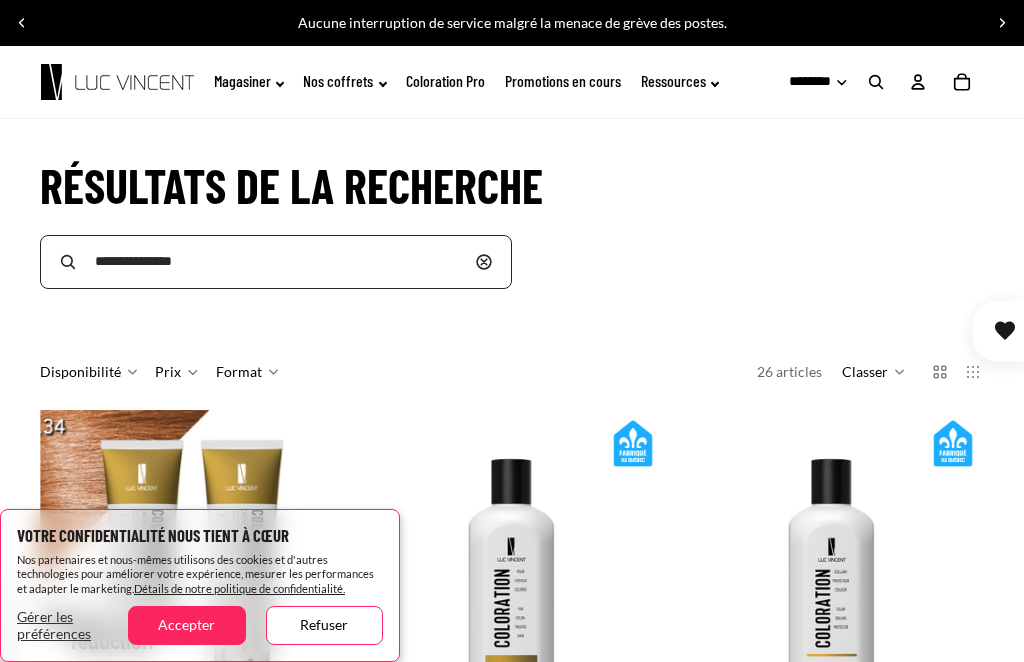 click at bounding box center (876, 82) 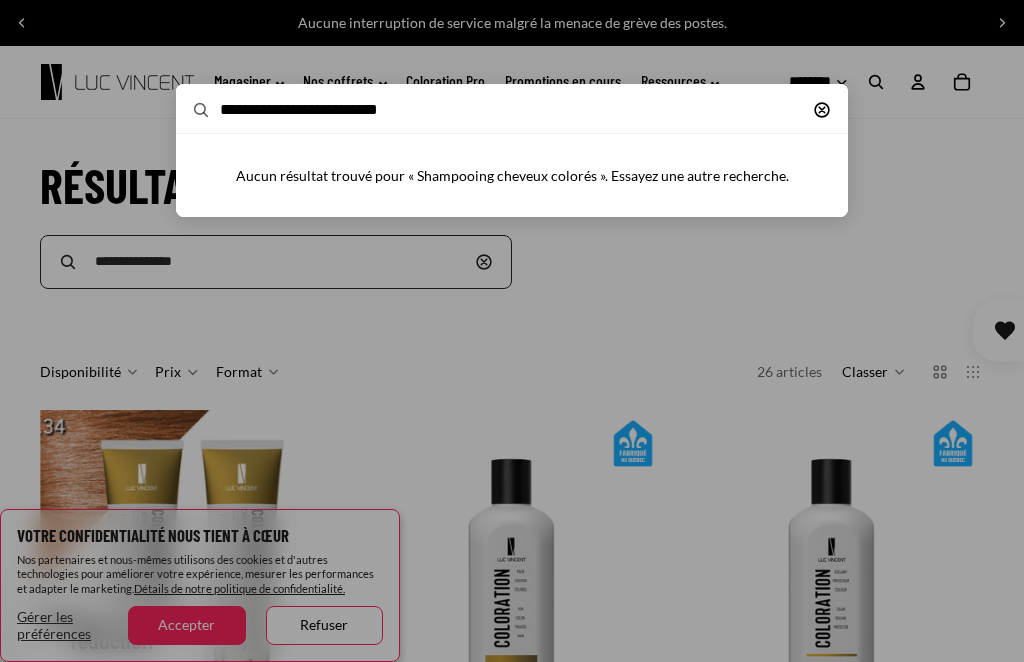 type on "**********" 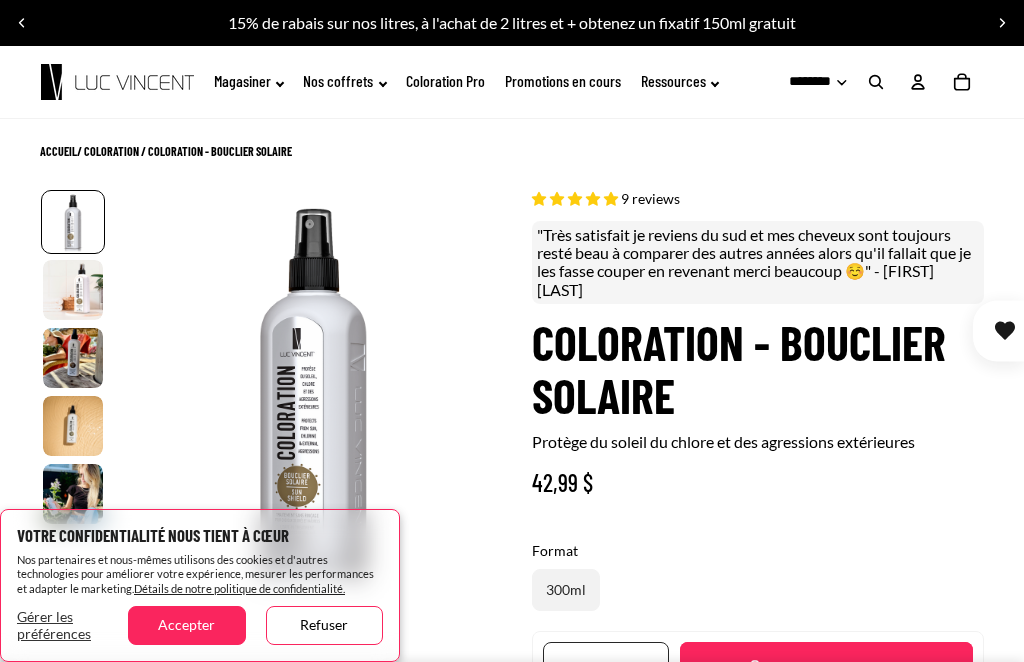 scroll, scrollTop: 0, scrollLeft: 0, axis: both 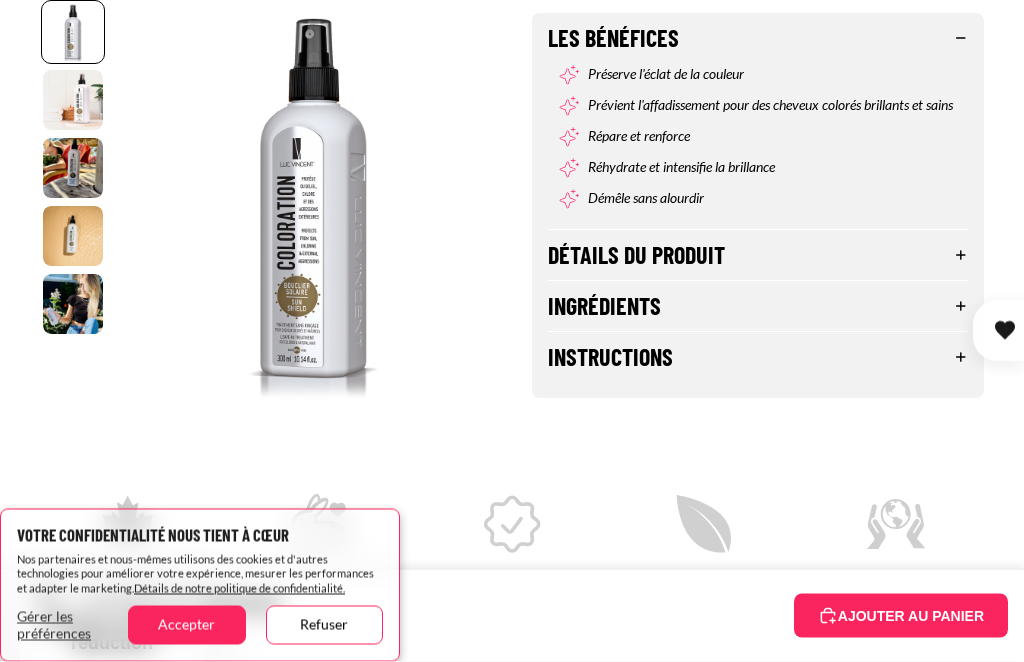click on "Détails du produit" at bounding box center [758, 256] 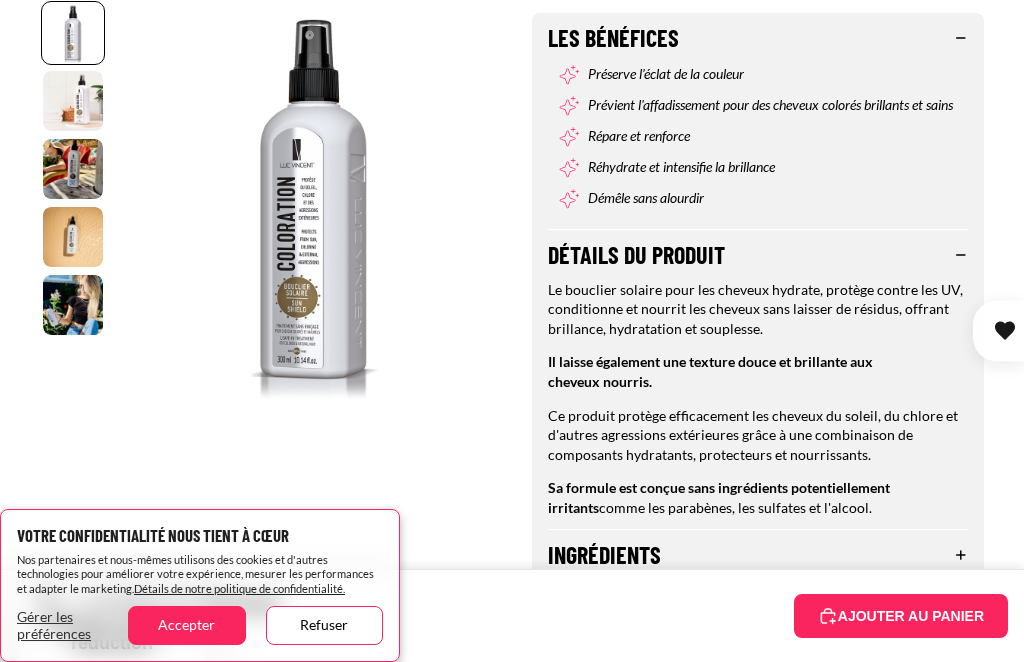 click 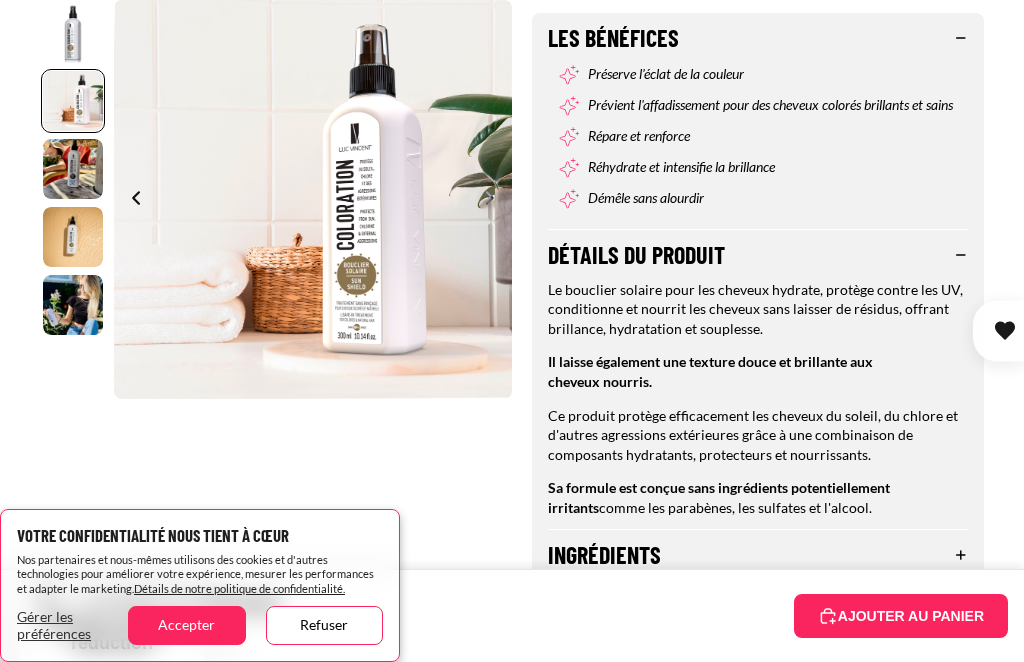 scroll, scrollTop: 0, scrollLeft: 399, axis: horizontal 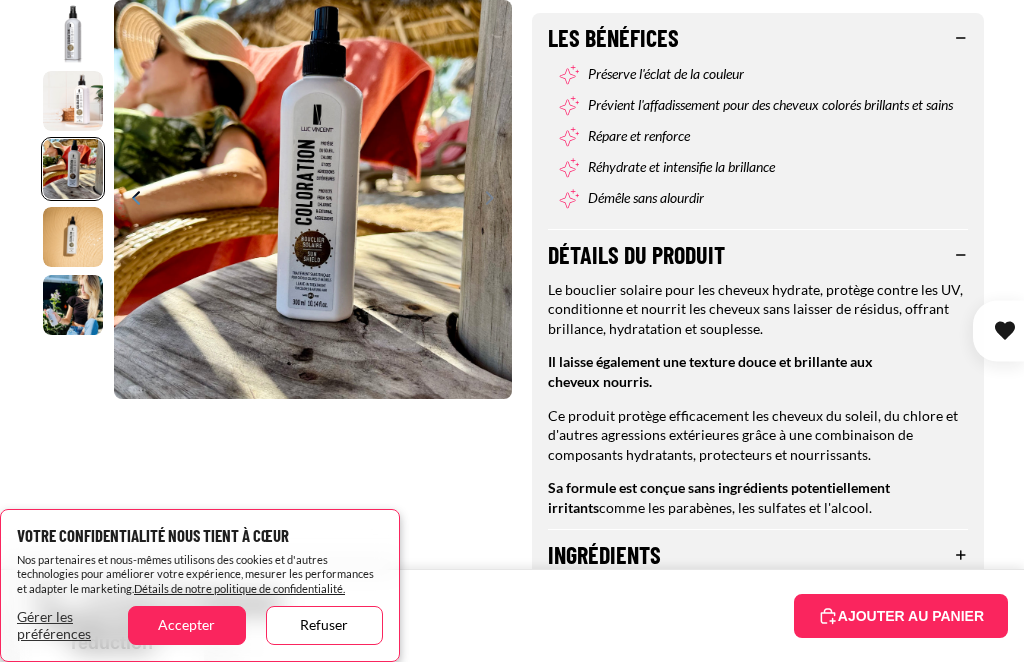 click 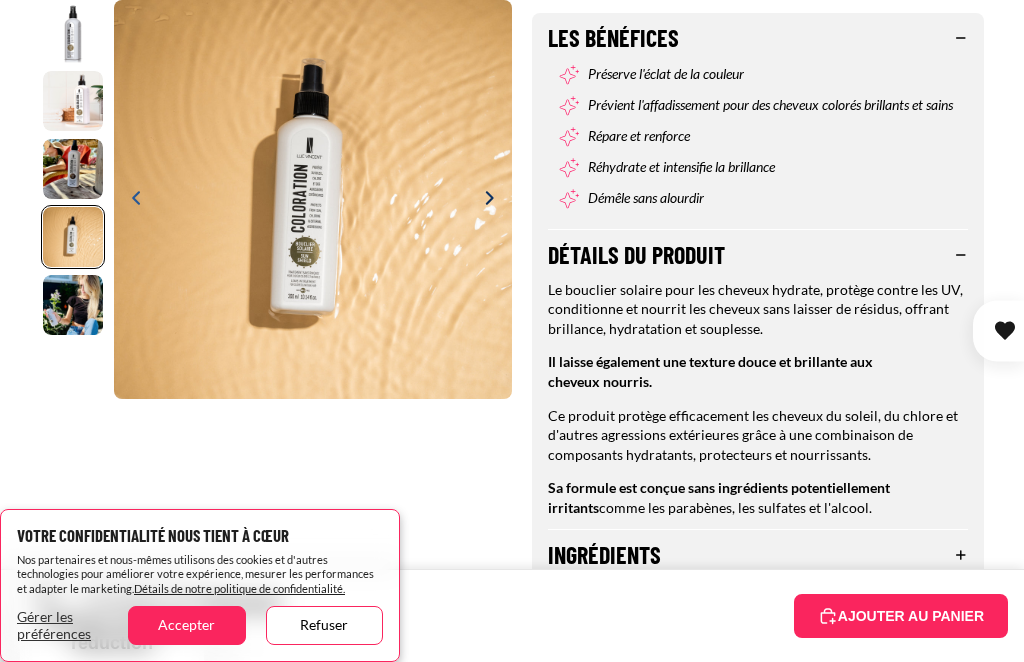 scroll, scrollTop: 0, scrollLeft: 1197, axis: horizontal 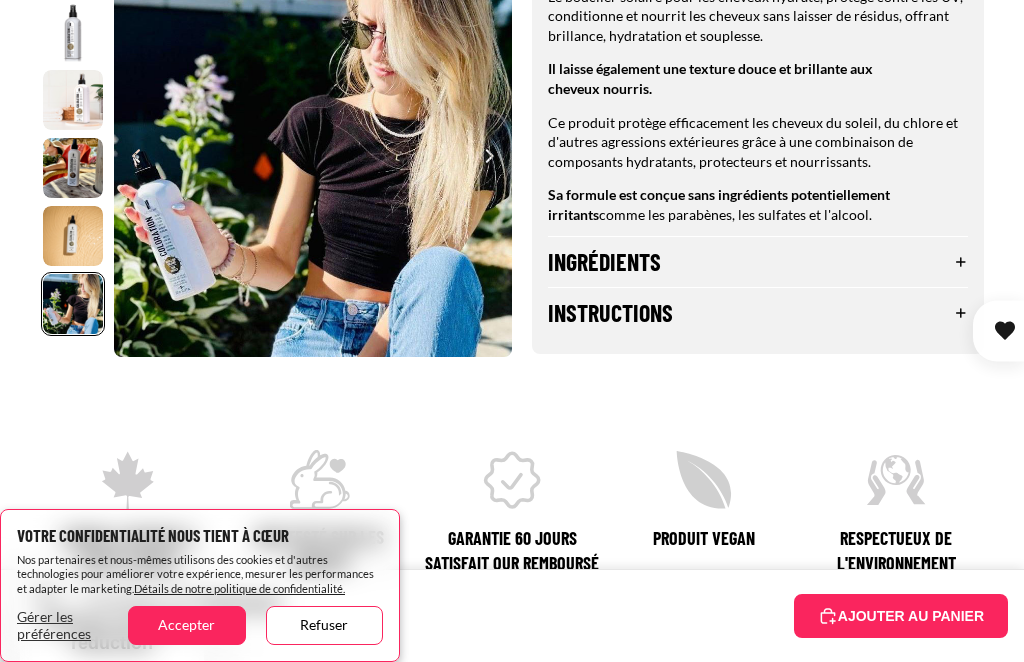 click on "Instructions" at bounding box center [758, 313] 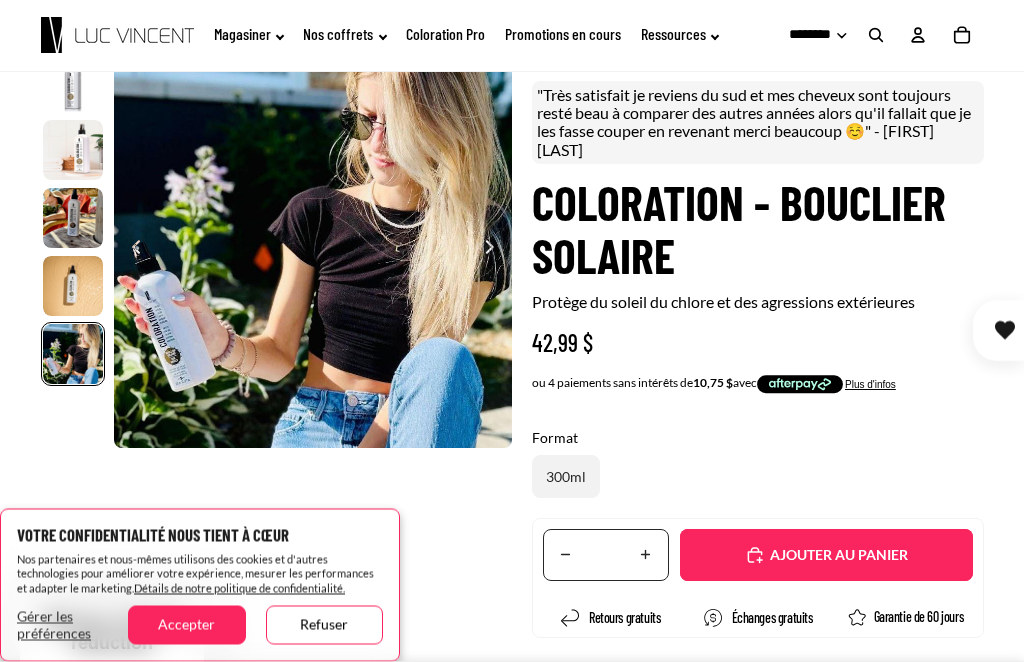 scroll, scrollTop: 0, scrollLeft: 0, axis: both 